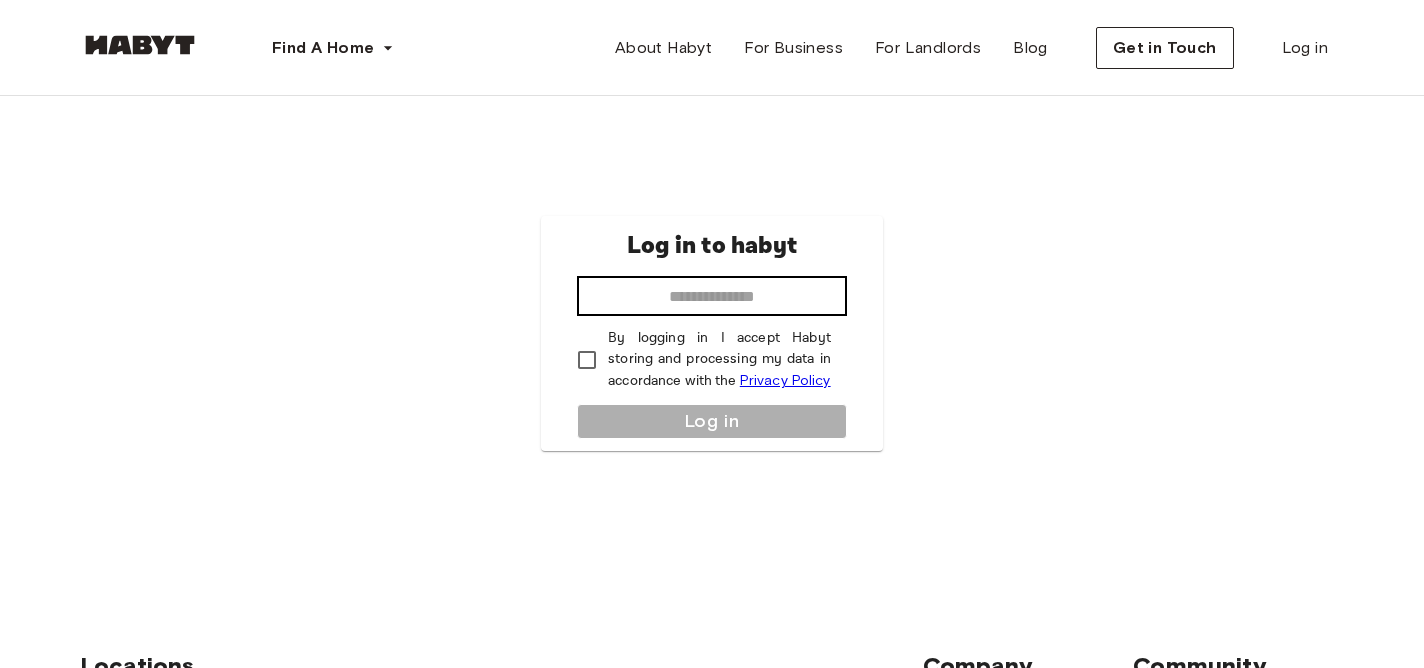 scroll, scrollTop: 0, scrollLeft: 0, axis: both 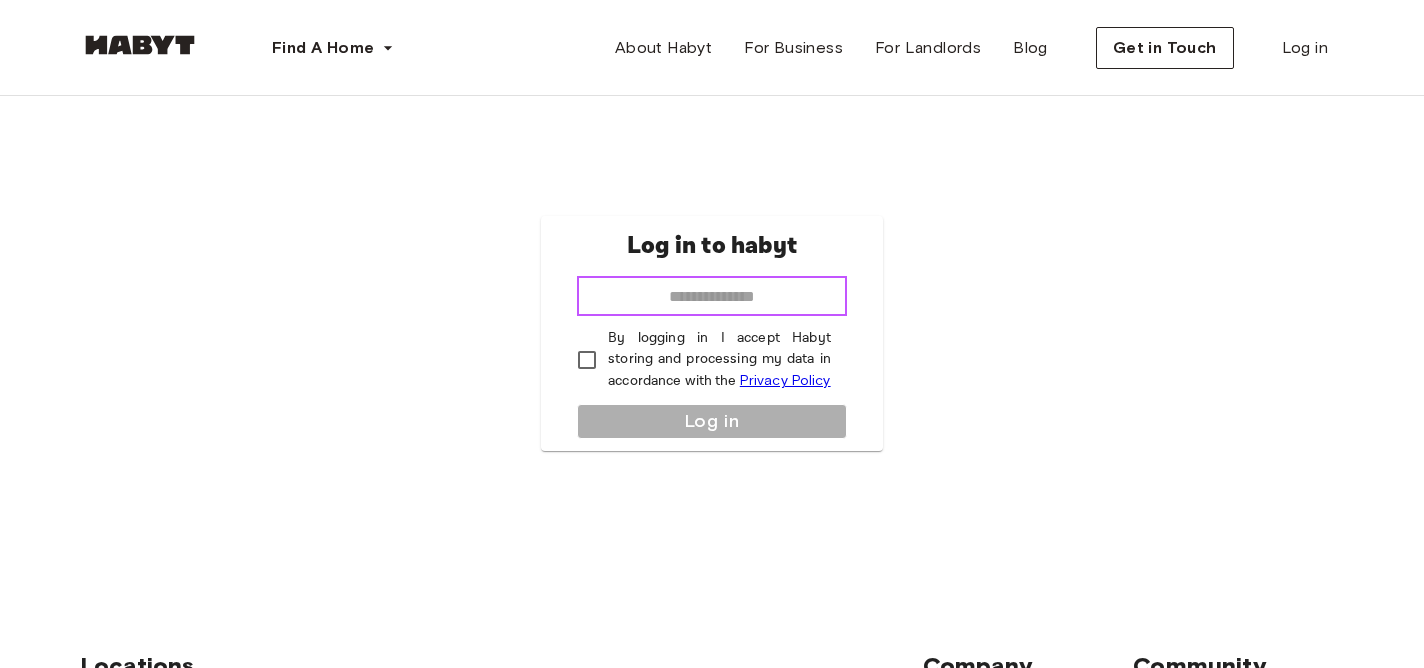 click at bounding box center [712, 296] 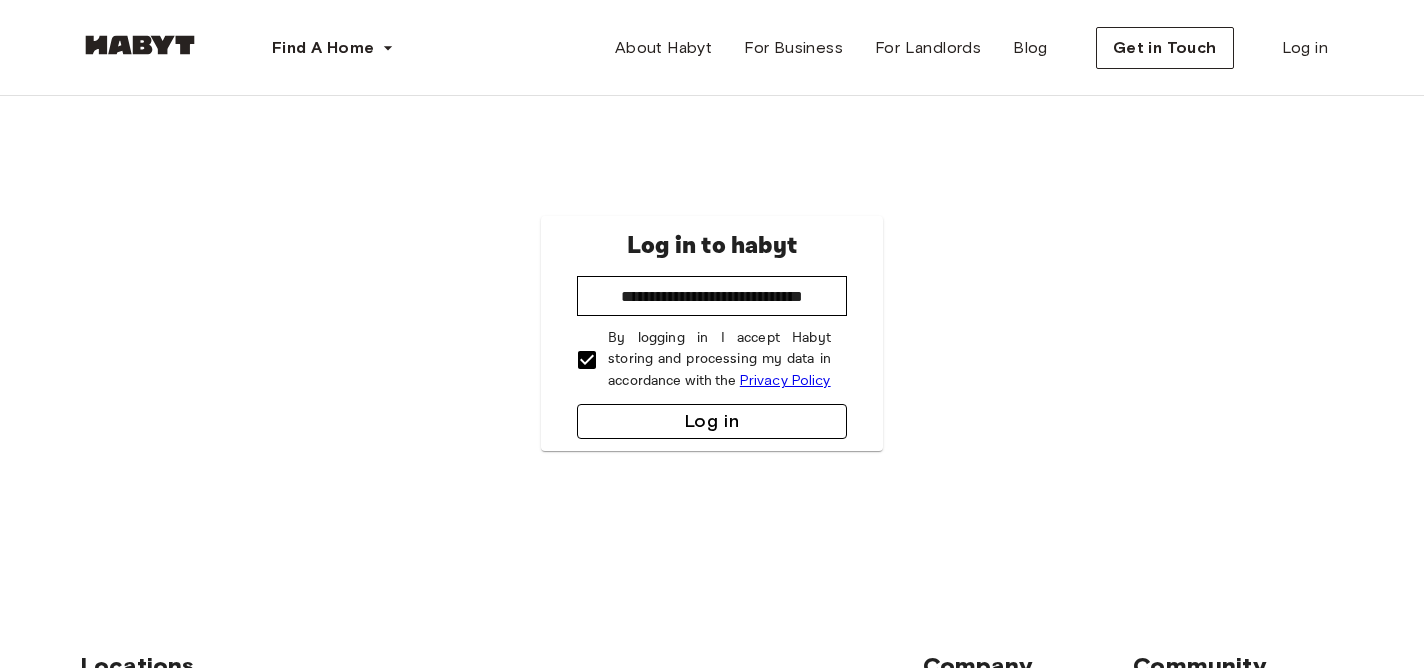 click on "Log in" at bounding box center (712, 421) 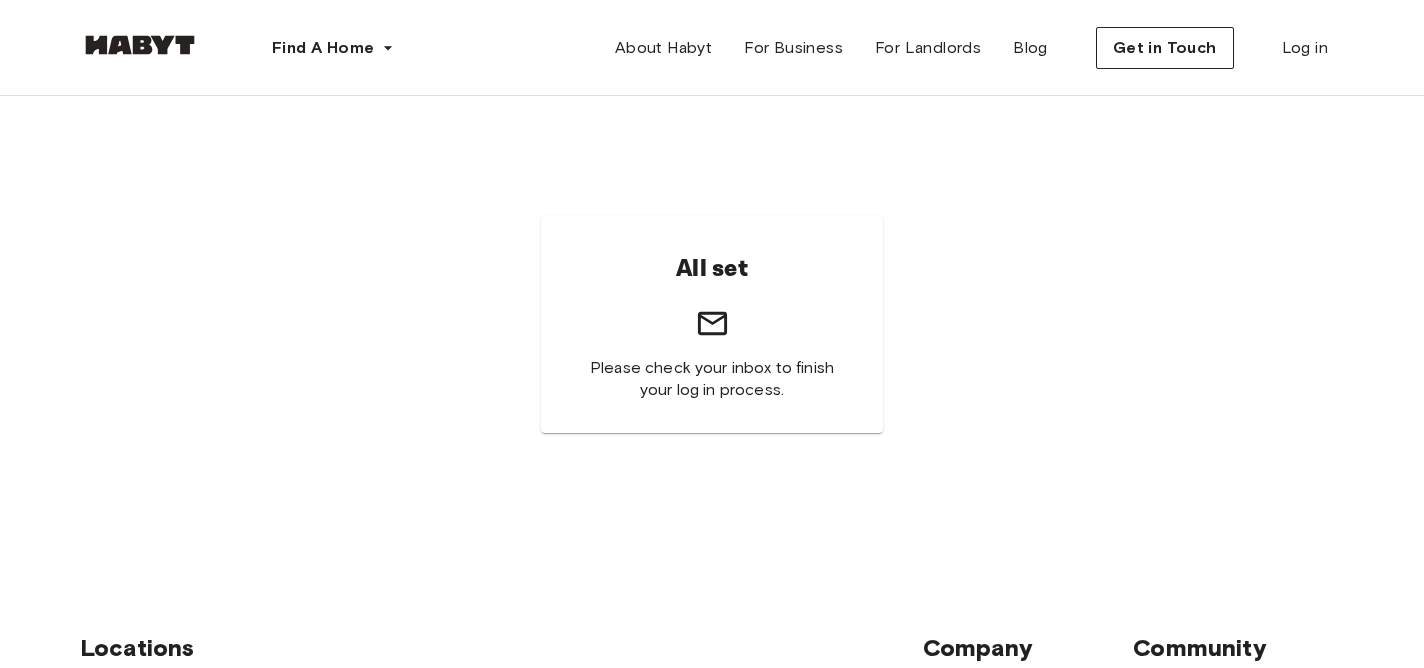 scroll, scrollTop: 0, scrollLeft: 0, axis: both 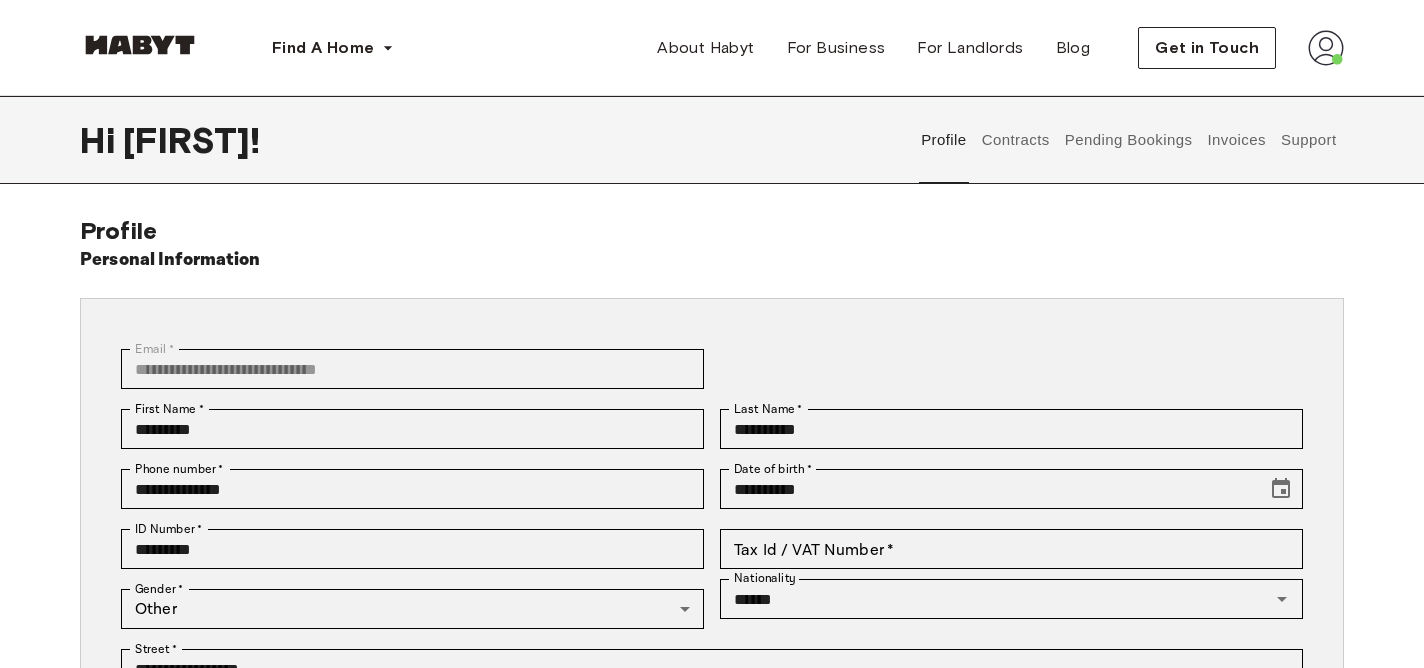 click on "Contracts" at bounding box center (1015, 140) 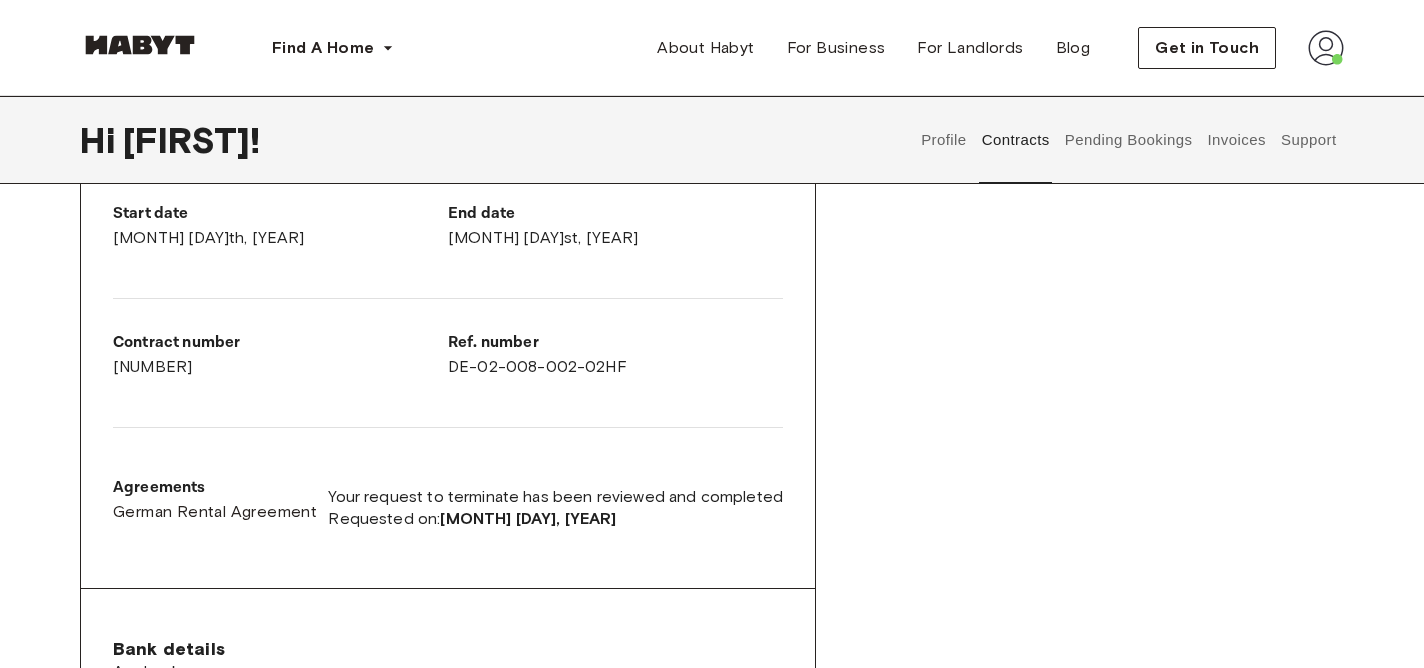 scroll, scrollTop: 0, scrollLeft: 0, axis: both 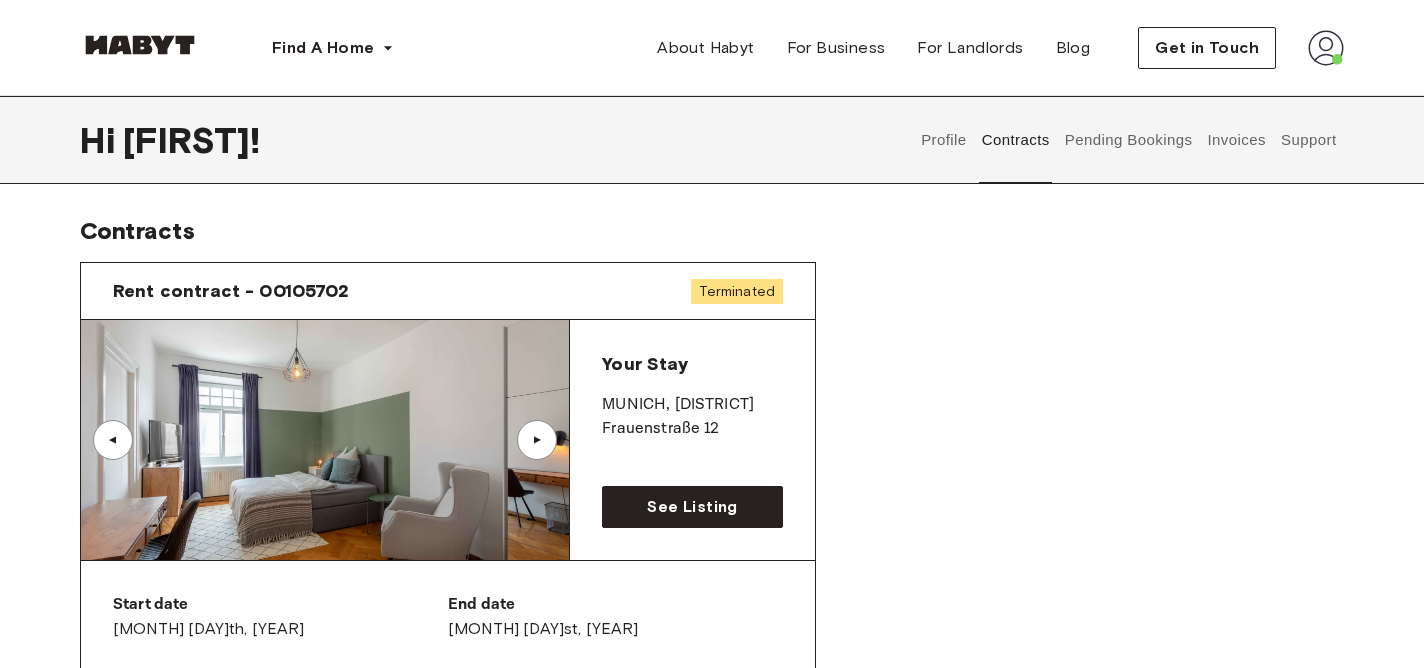 click on "Pending Bookings" at bounding box center [1128, 140] 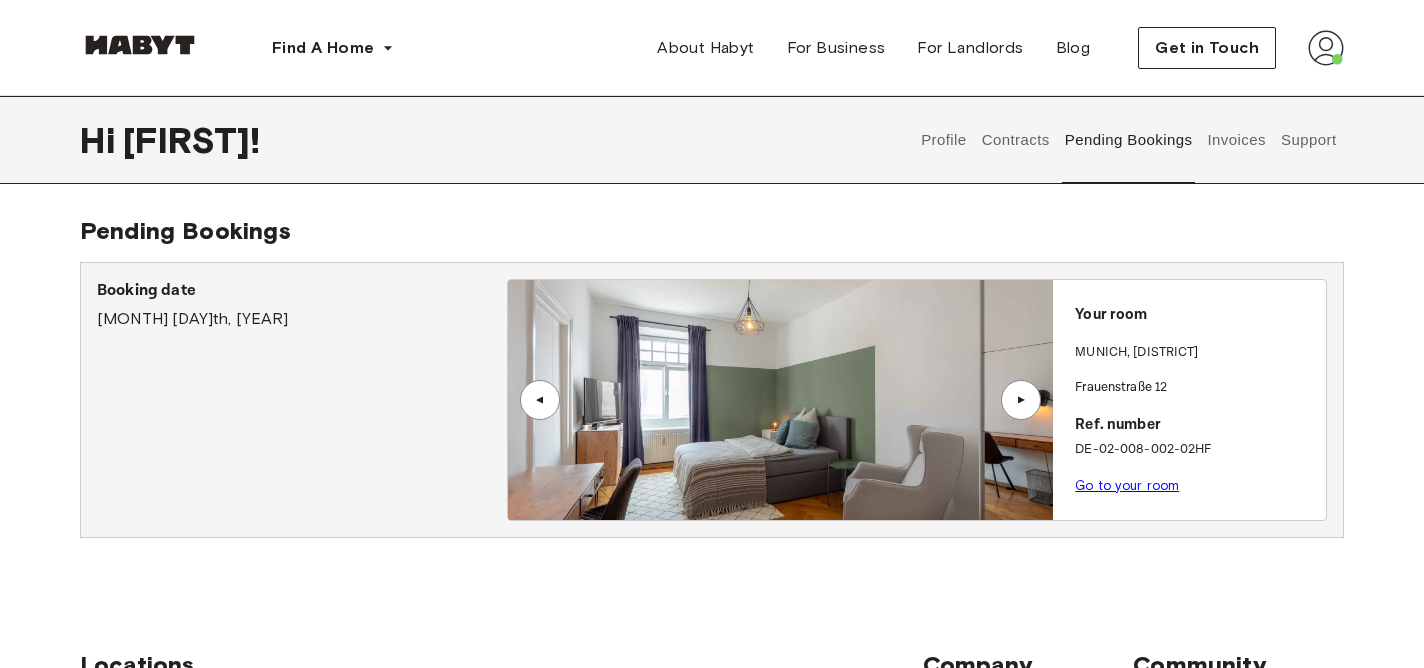 click on "Invoices" at bounding box center [1236, 140] 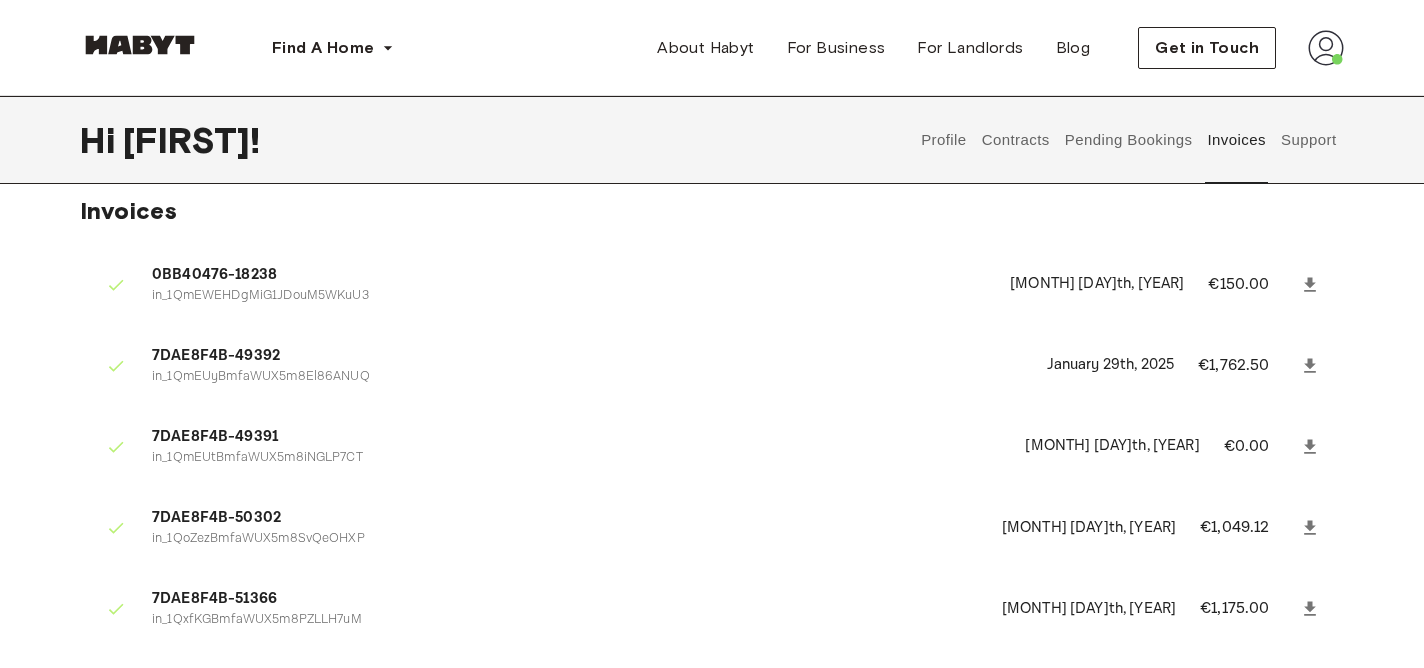 scroll, scrollTop: 0, scrollLeft: 0, axis: both 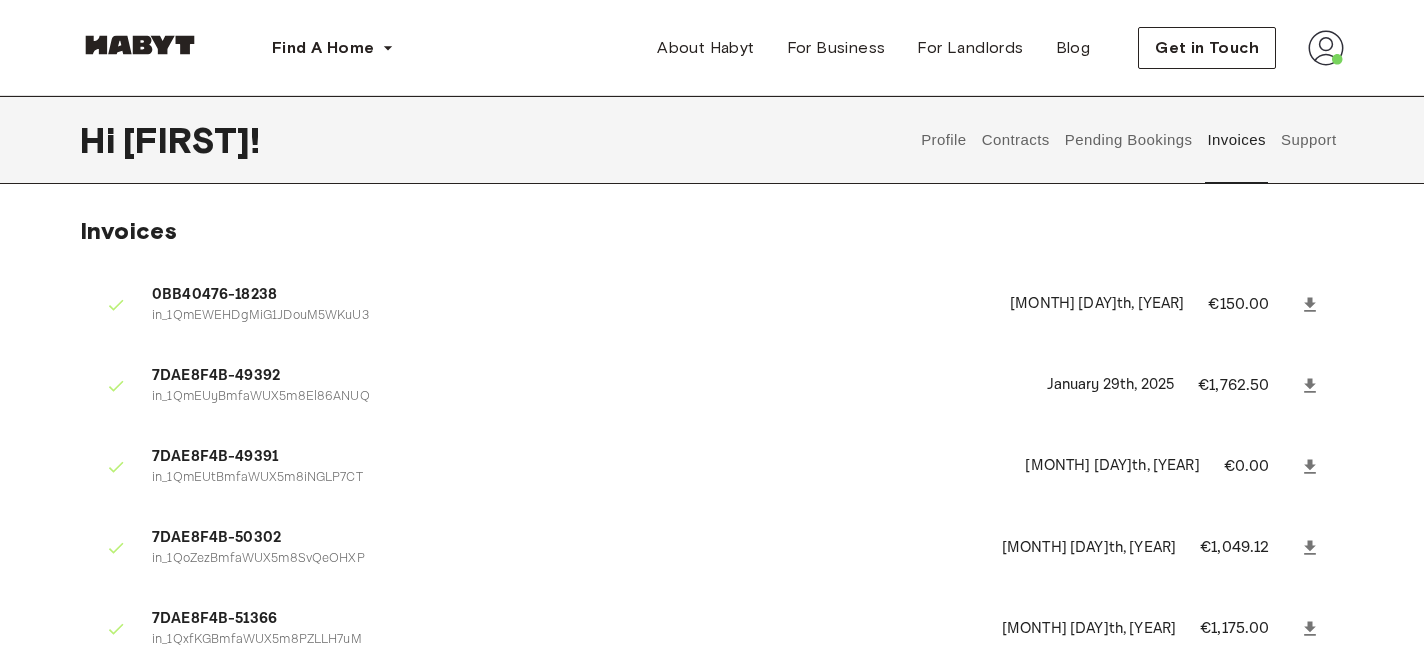 click on "Pending Bookings" at bounding box center [1128, 140] 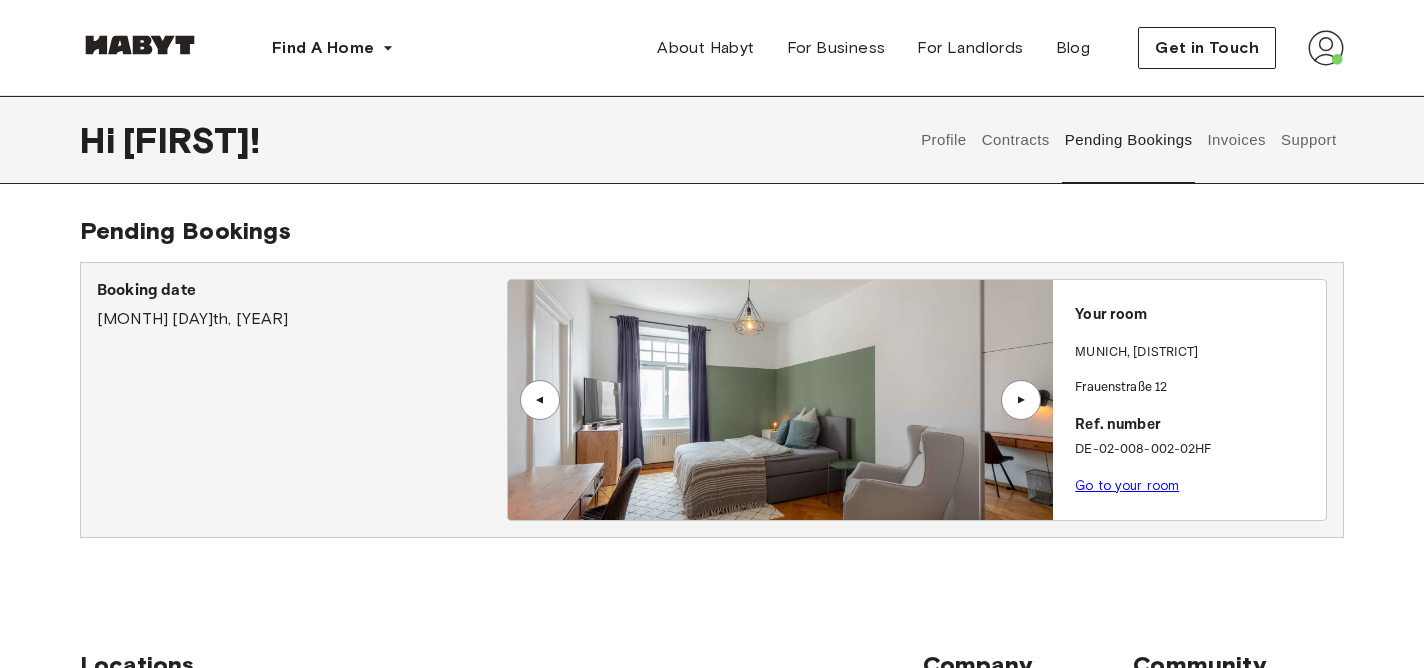 click on "Invoices" at bounding box center [1236, 140] 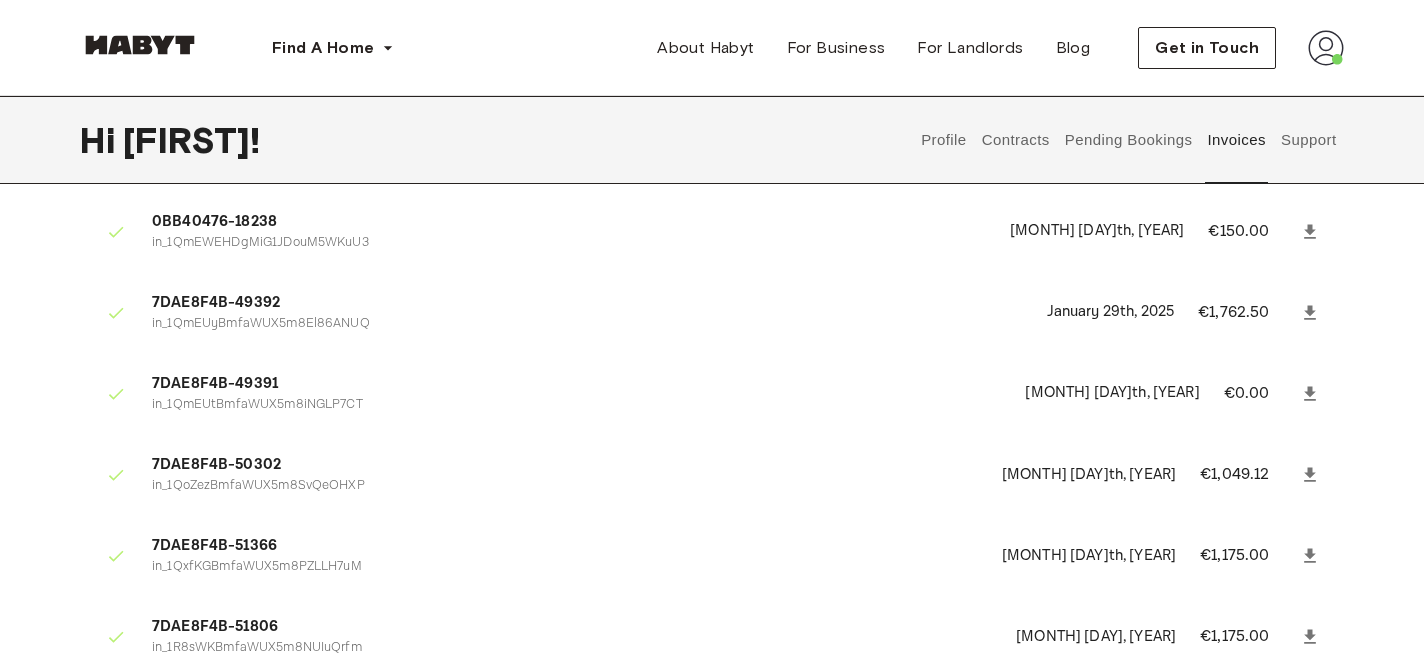 scroll, scrollTop: 0, scrollLeft: 0, axis: both 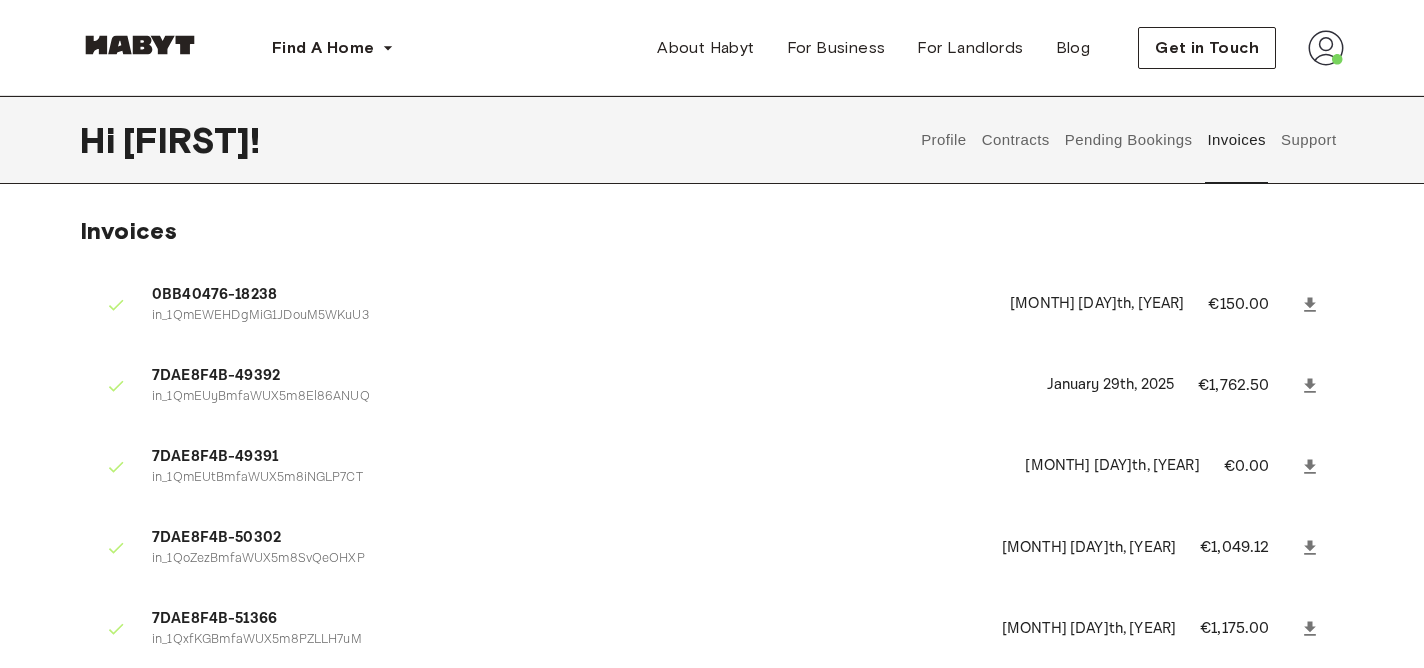 click 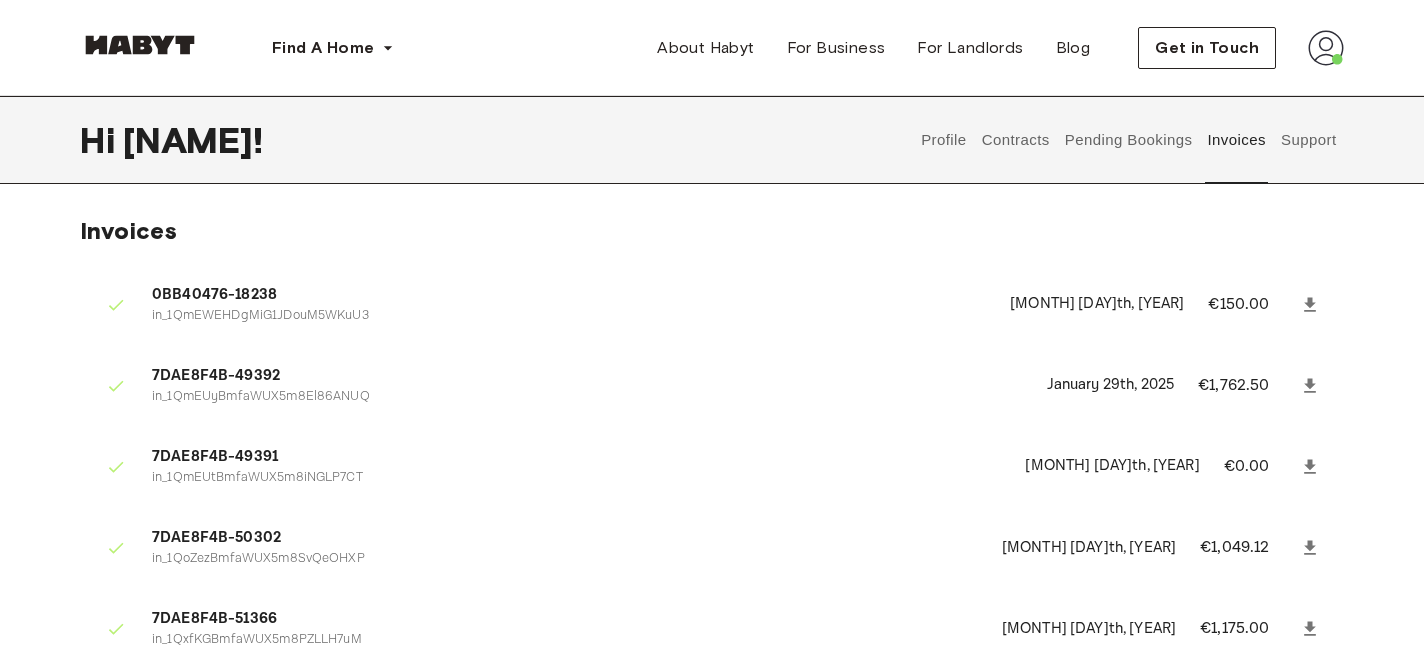 scroll, scrollTop: 0, scrollLeft: 0, axis: both 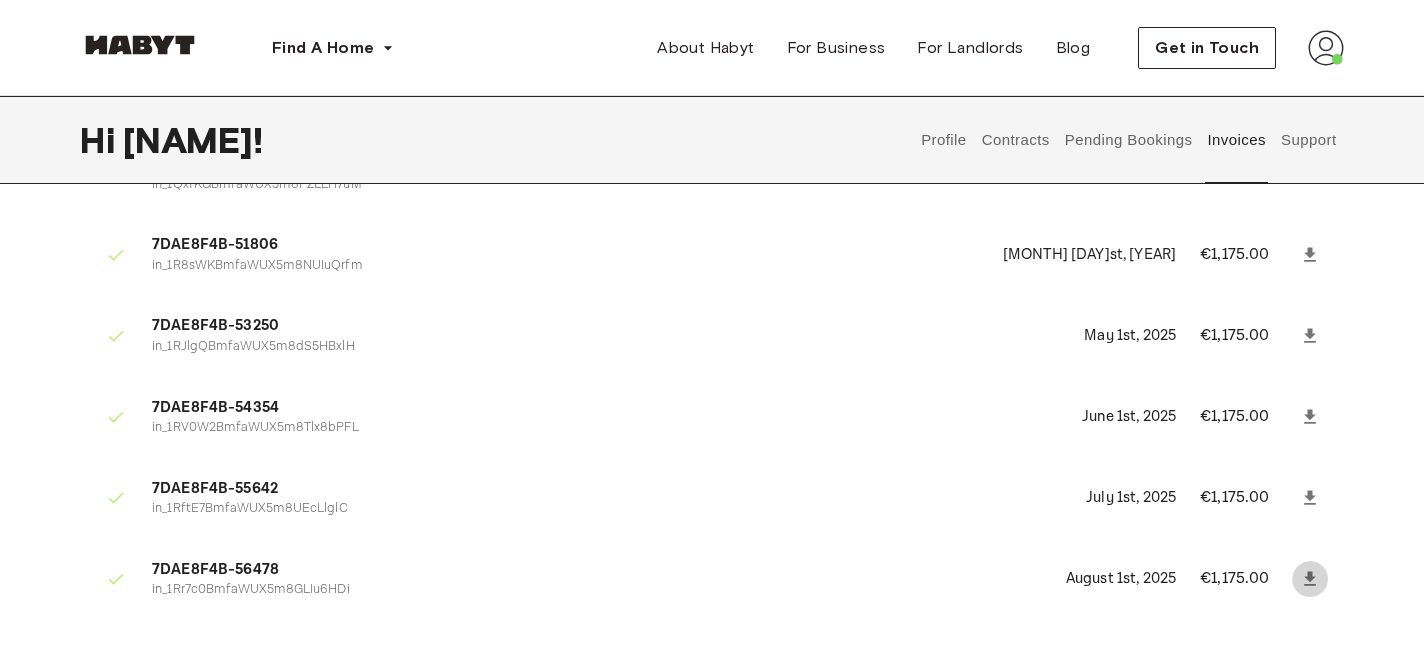 click at bounding box center [1310, 579] 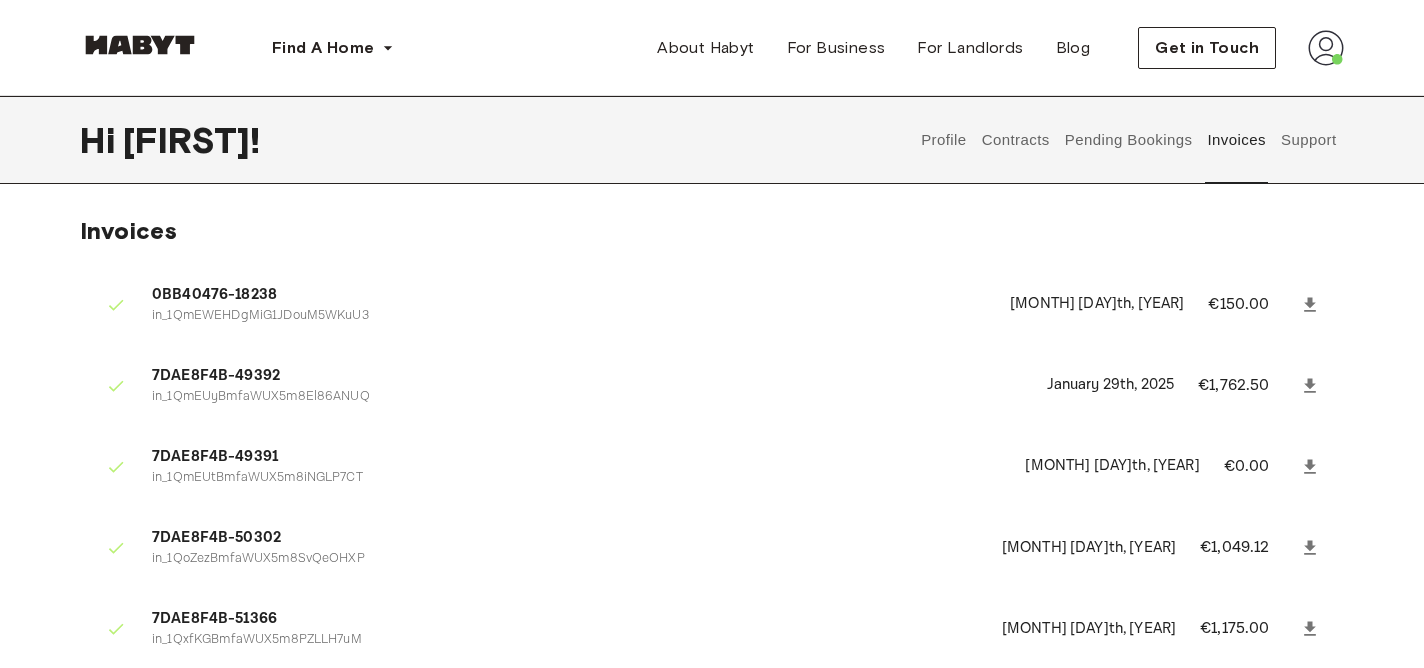 scroll, scrollTop: 455, scrollLeft: 0, axis: vertical 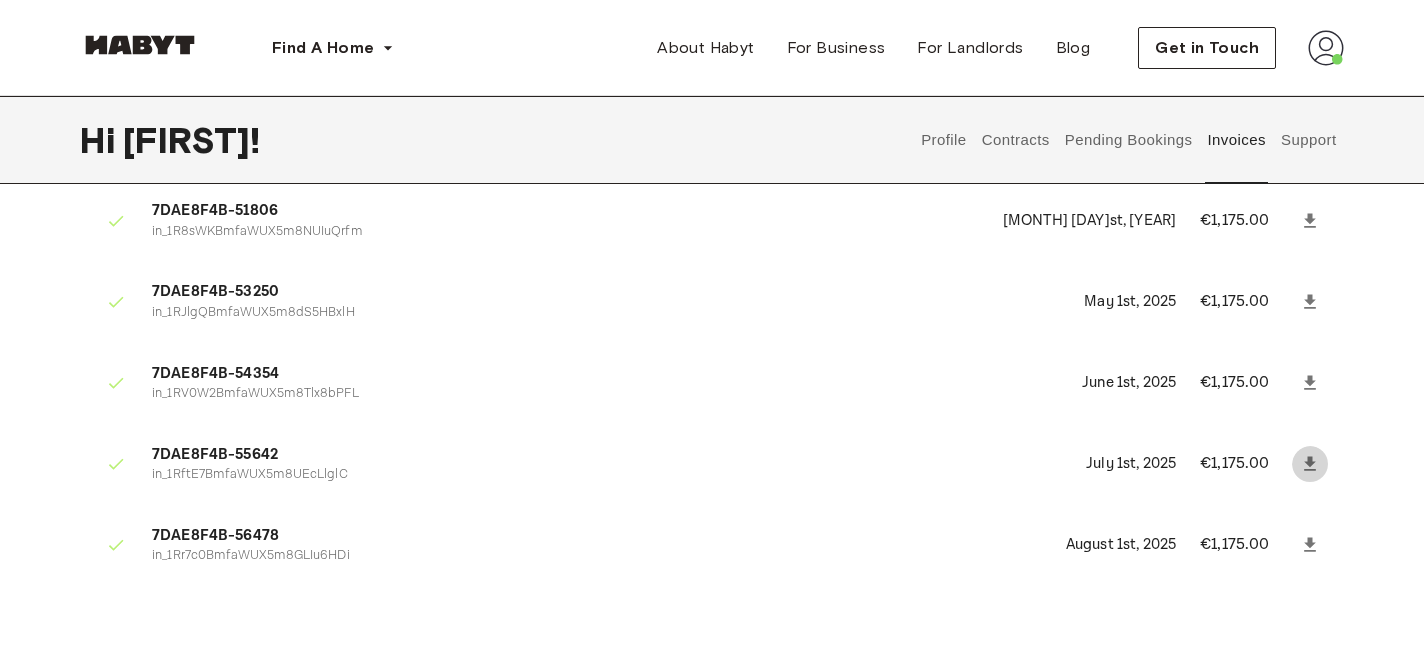 click 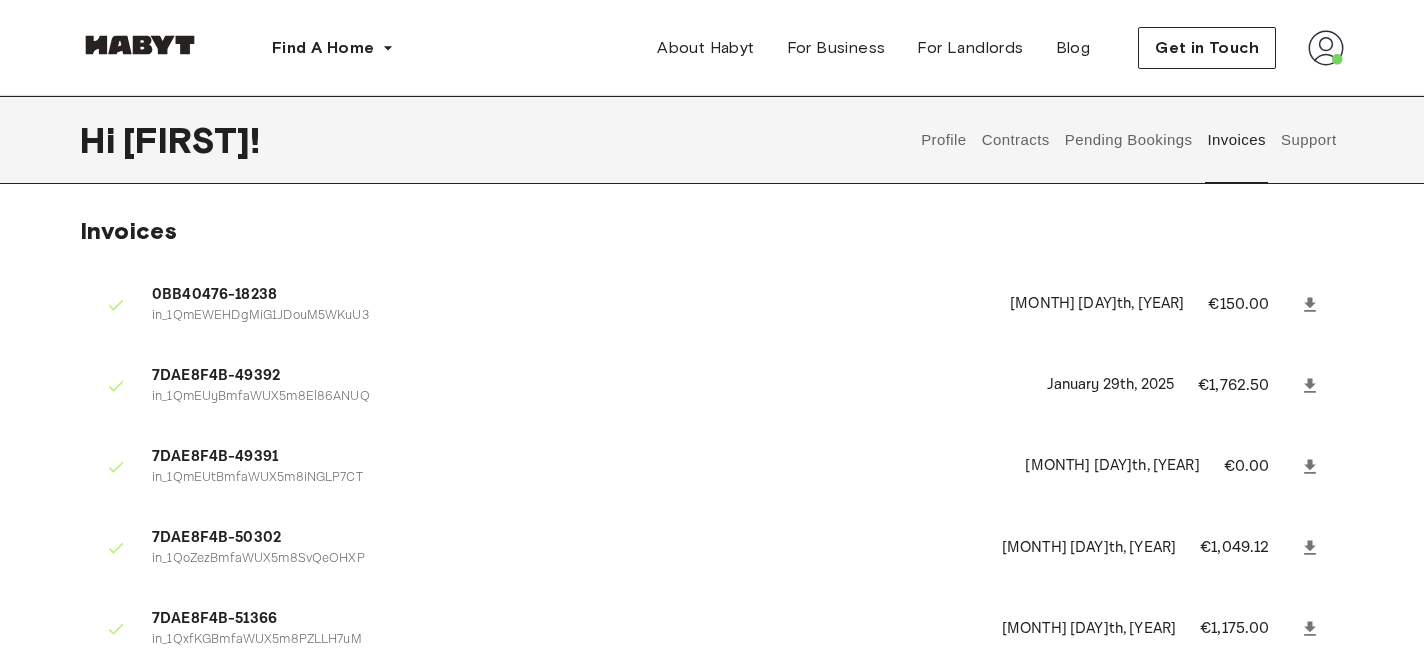 scroll, scrollTop: 0, scrollLeft: 0, axis: both 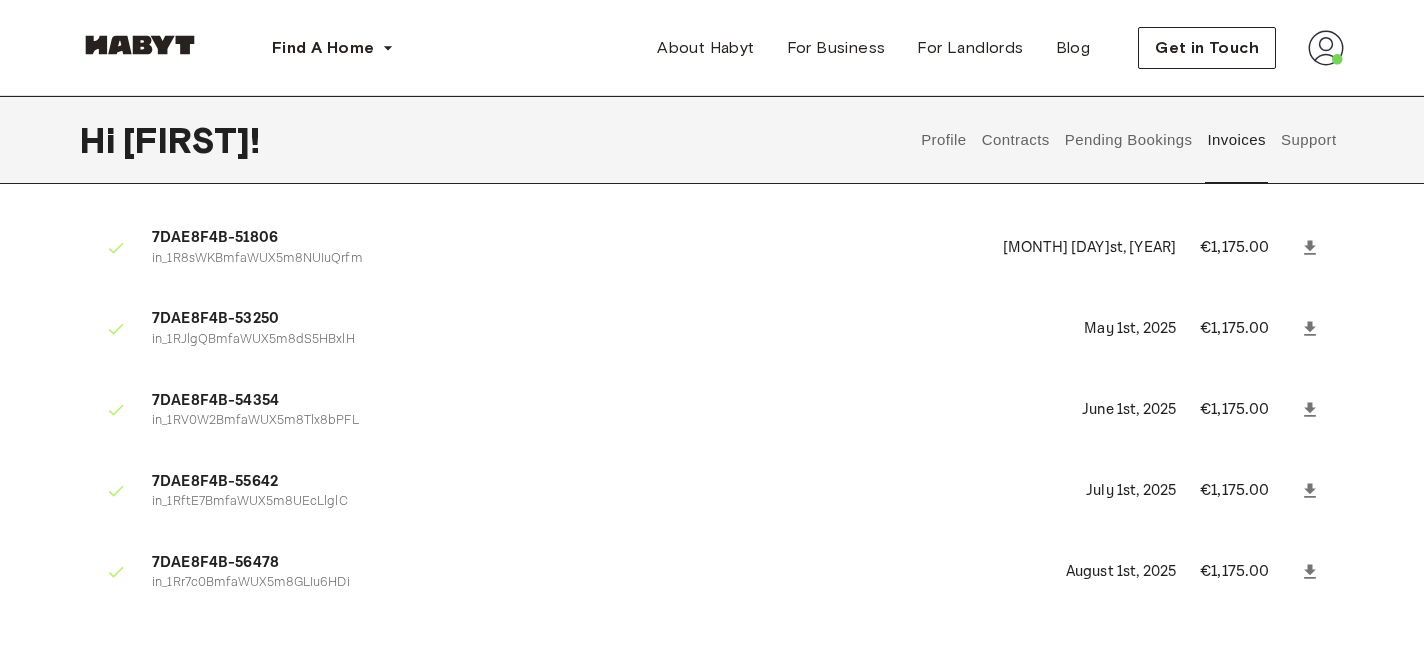 click 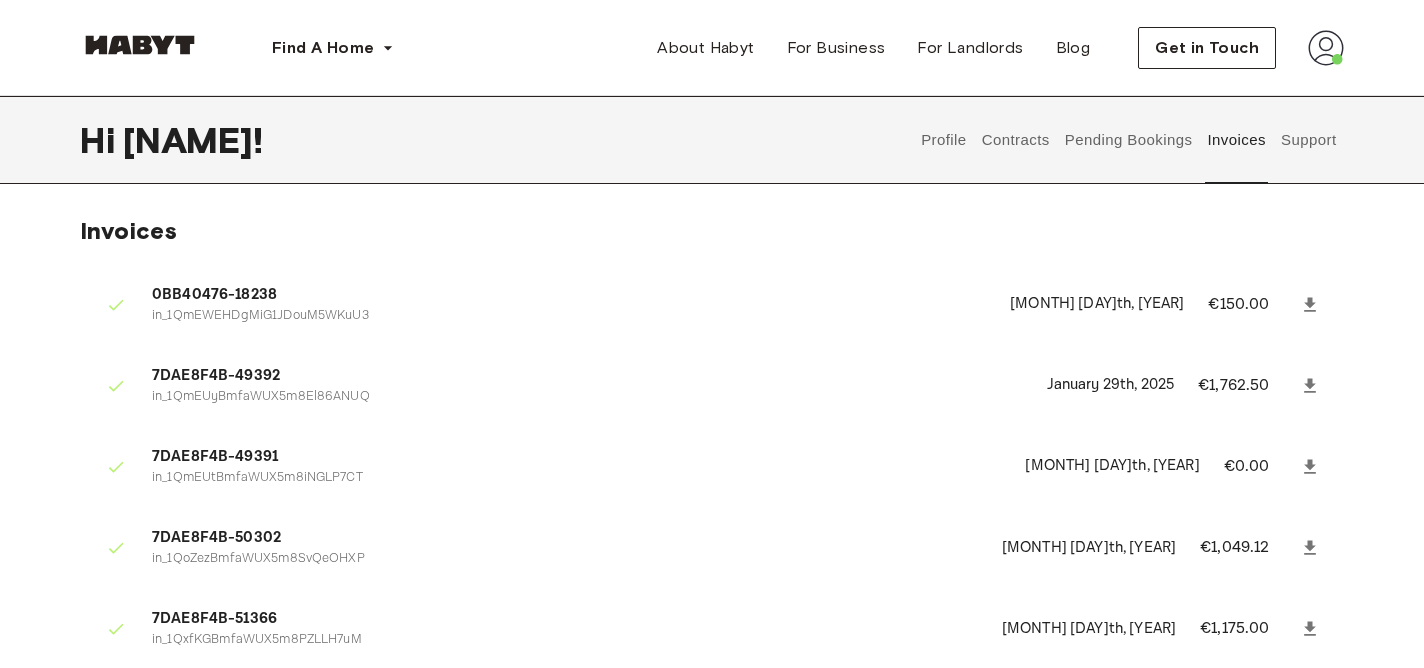 scroll, scrollTop: 0, scrollLeft: 0, axis: both 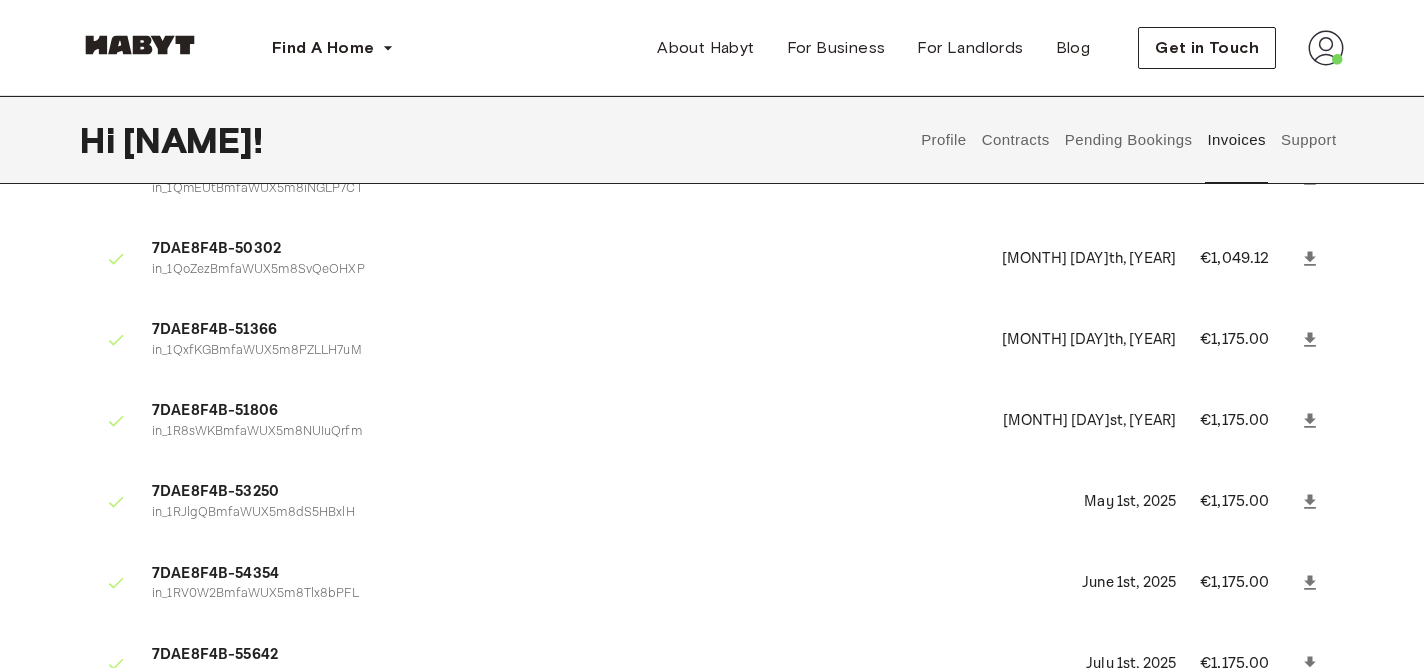 click 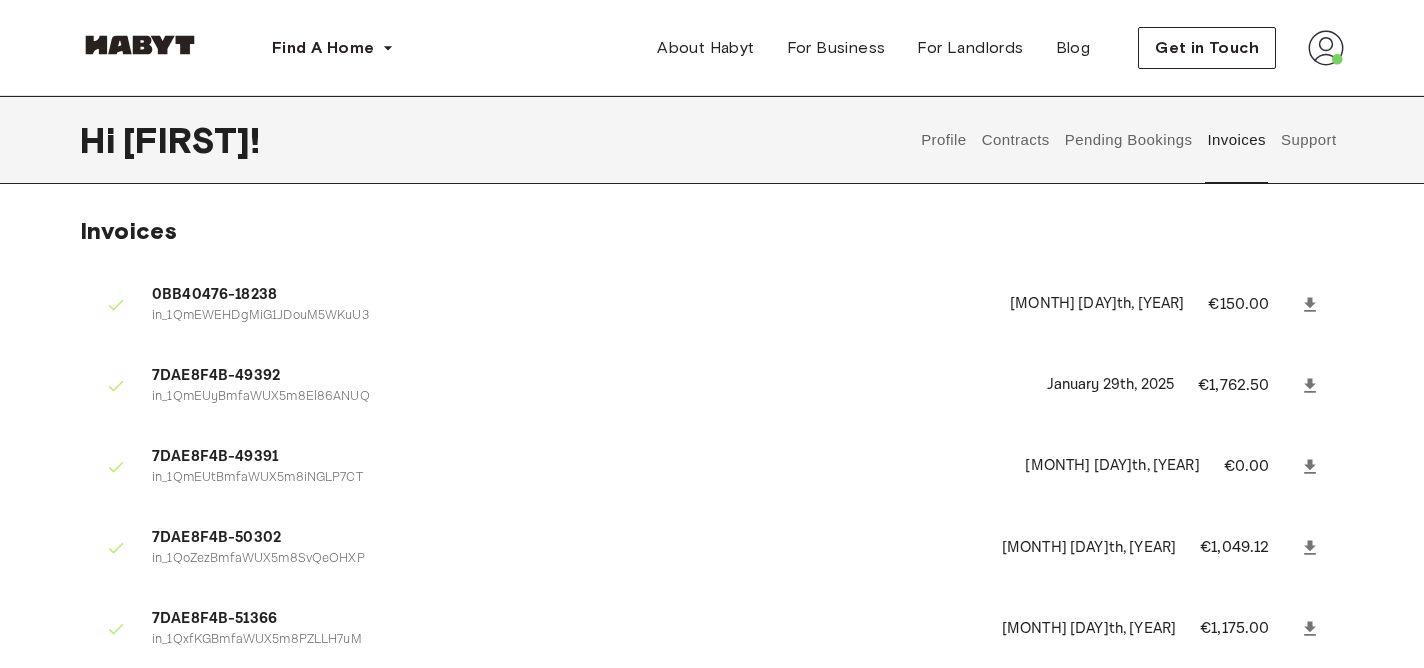 scroll, scrollTop: 0, scrollLeft: 0, axis: both 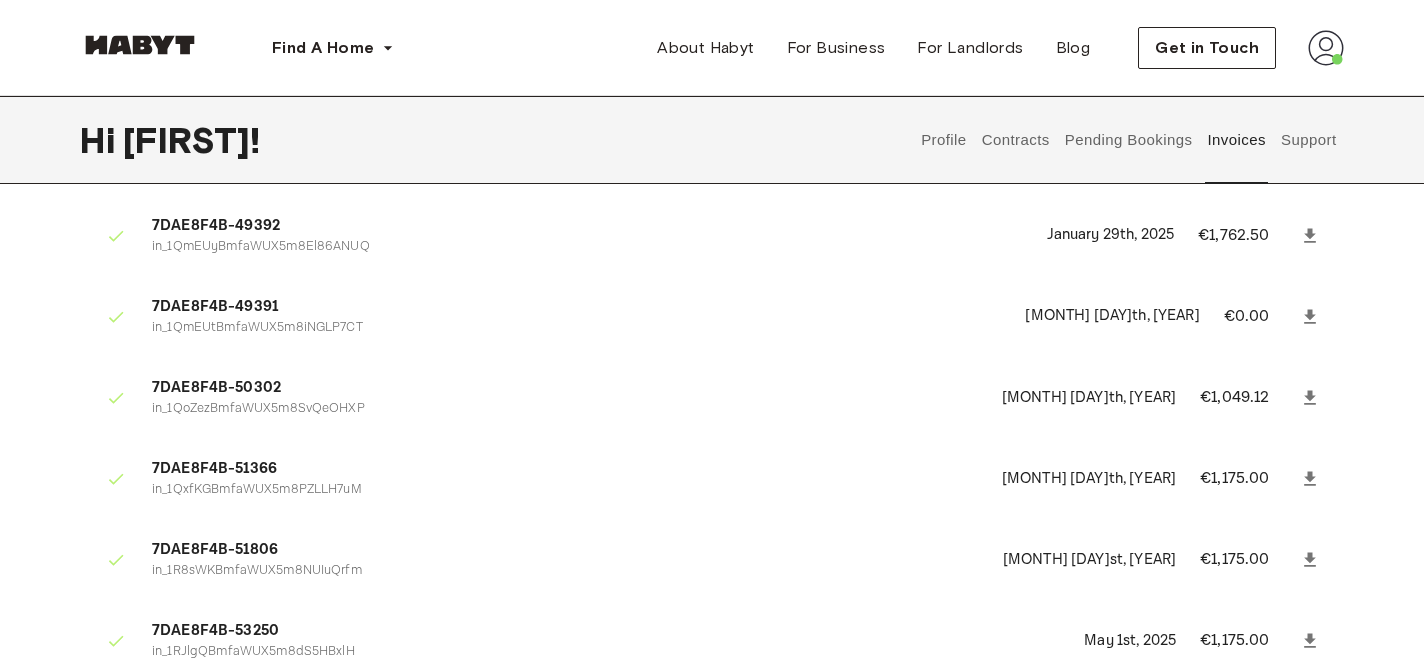 click 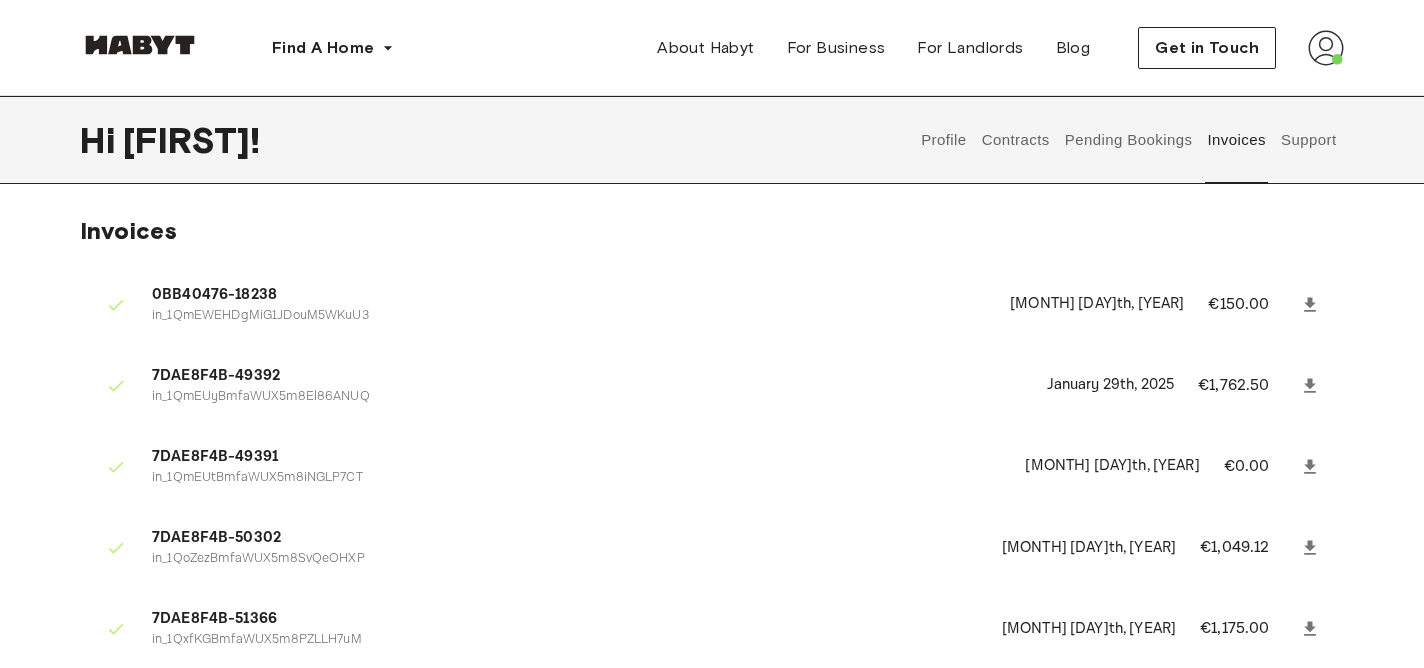 scroll, scrollTop: 0, scrollLeft: 0, axis: both 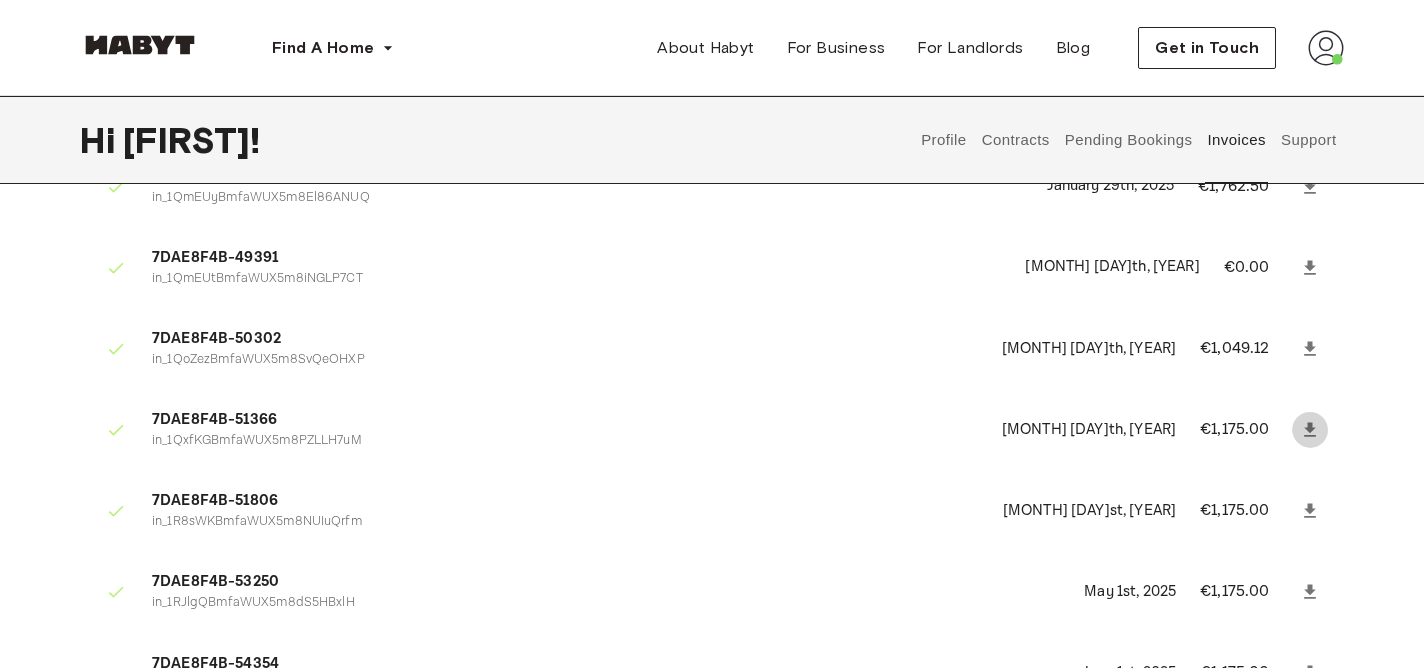 click 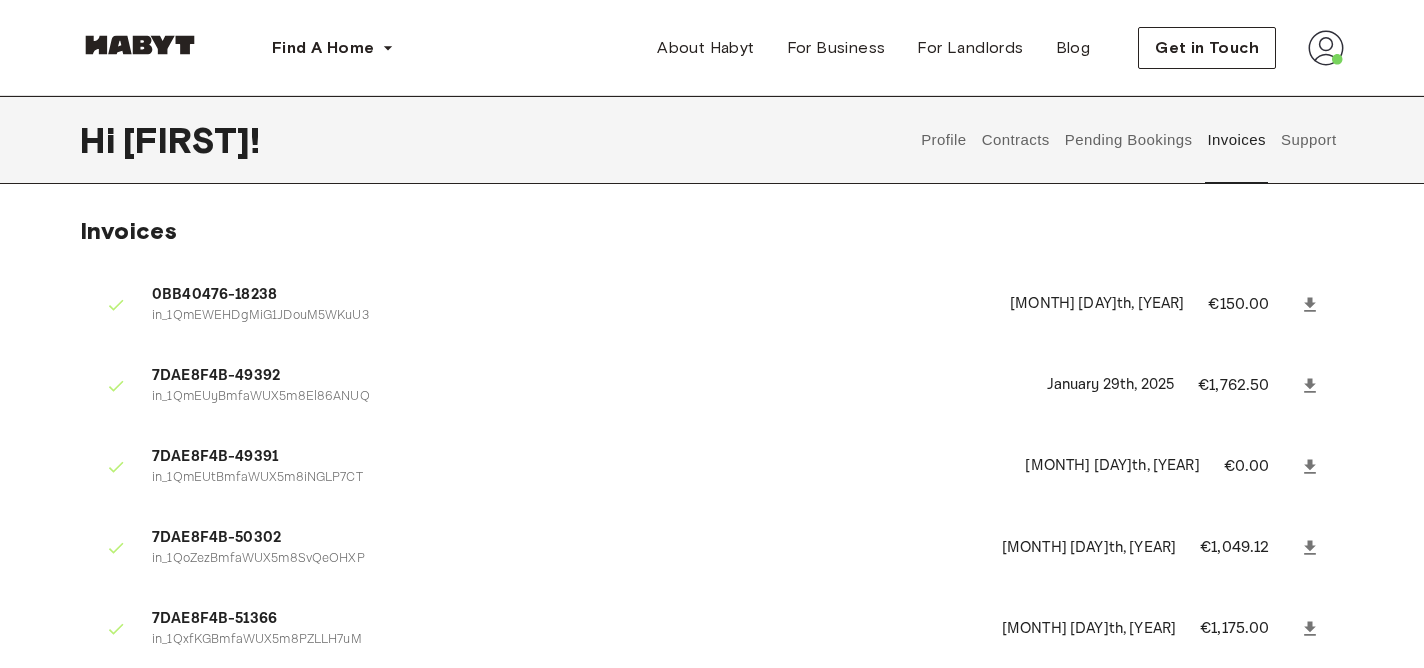 scroll, scrollTop: 0, scrollLeft: 0, axis: both 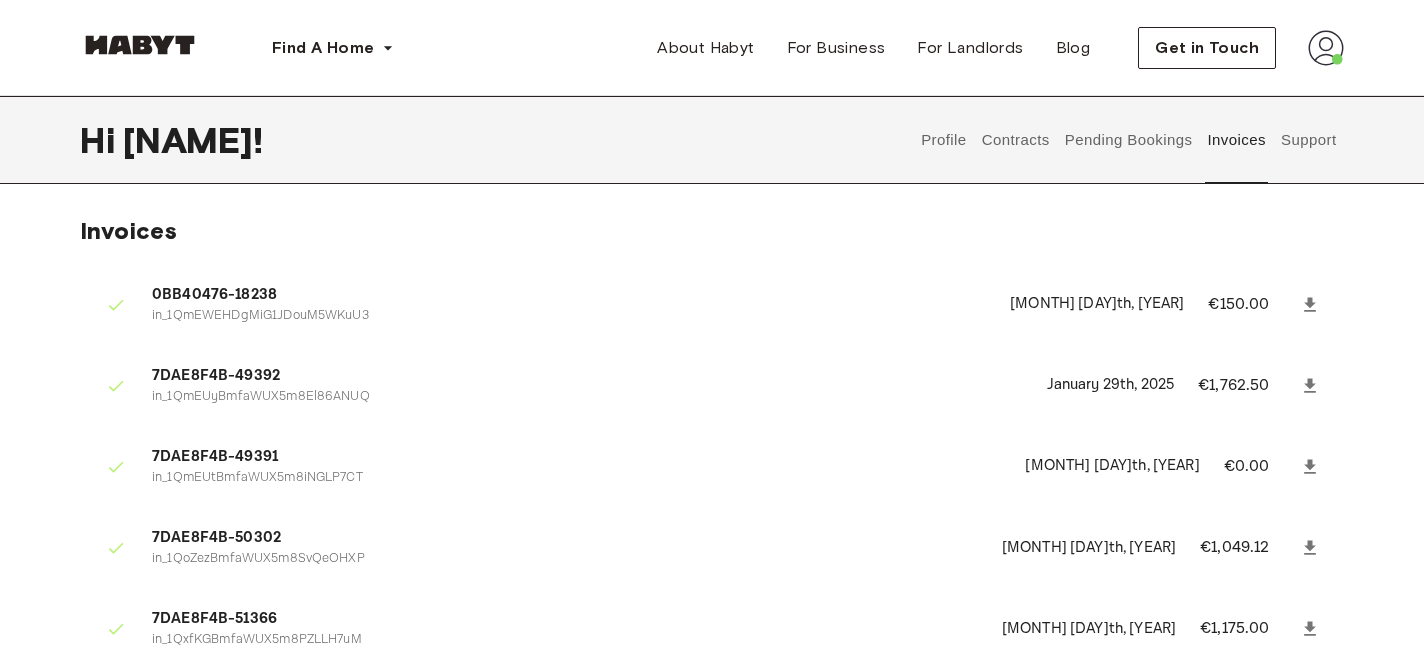 click 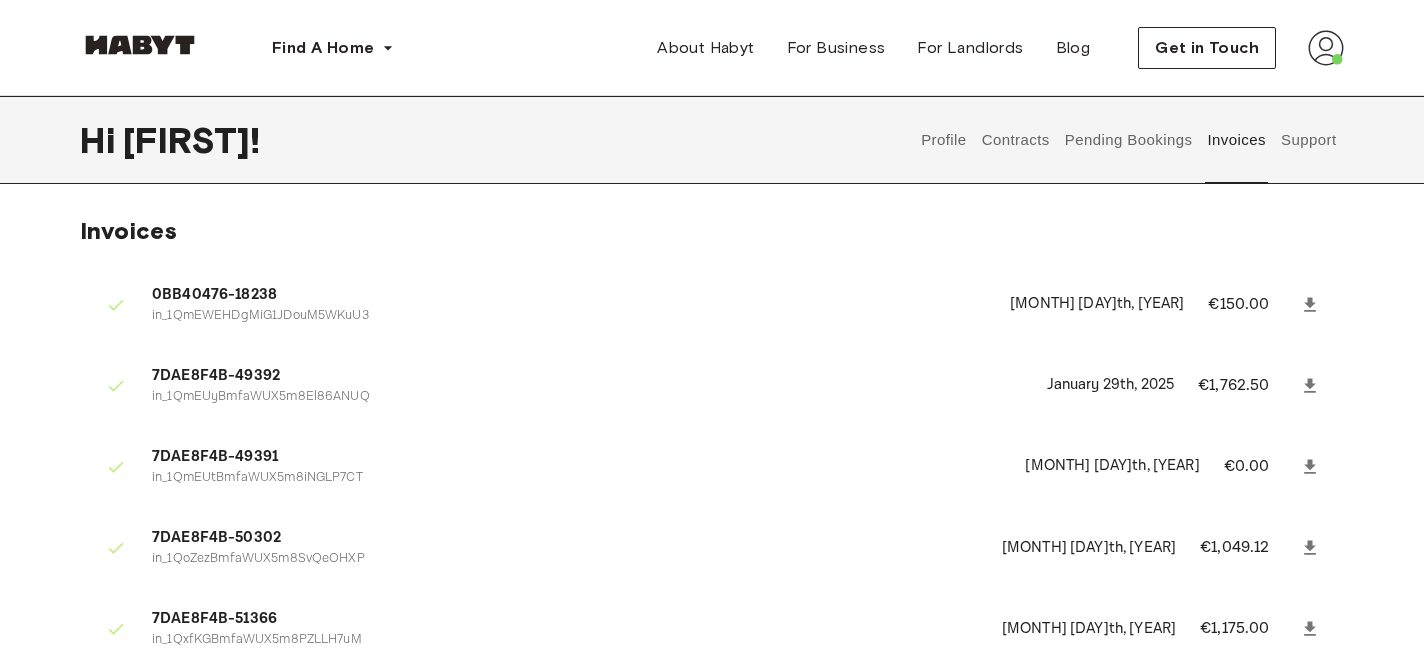 scroll, scrollTop: 0, scrollLeft: 0, axis: both 